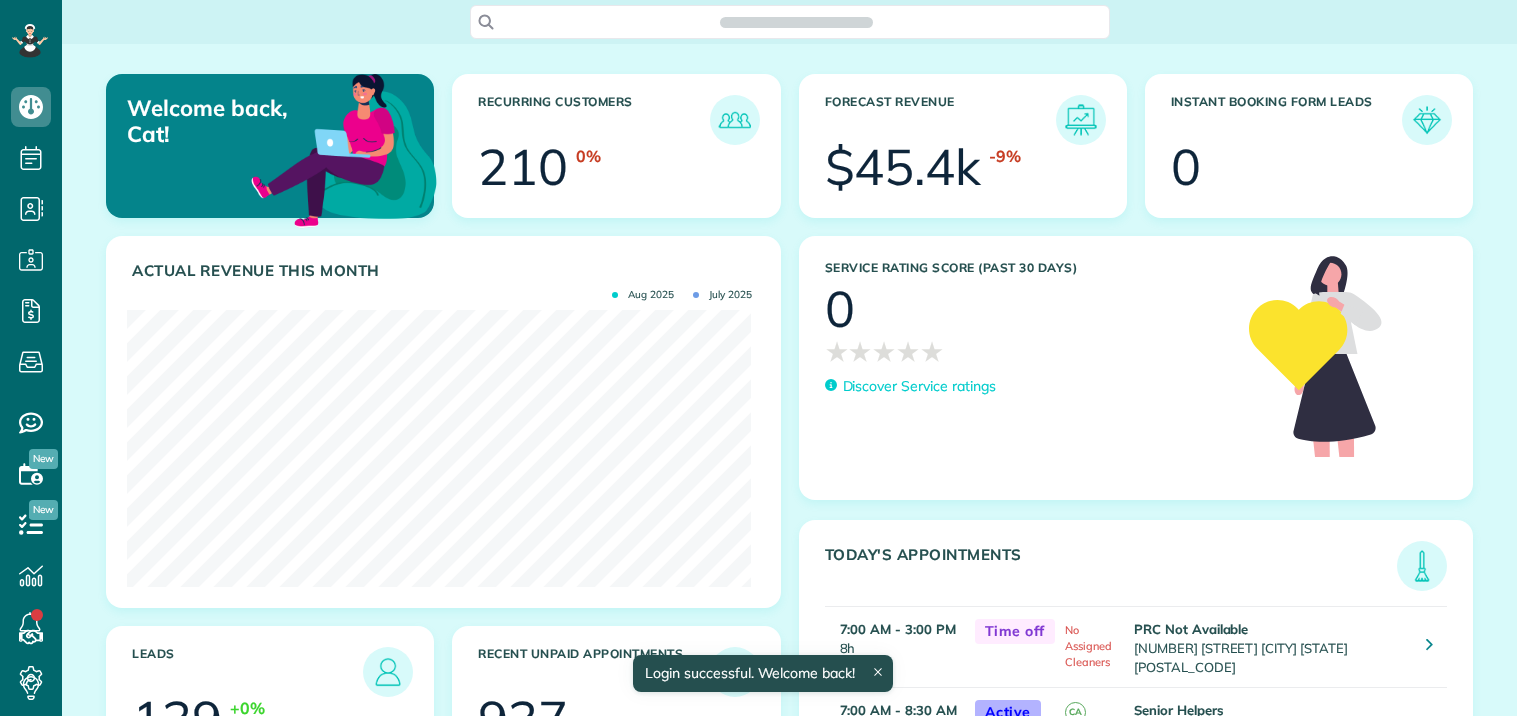 scroll, scrollTop: 0, scrollLeft: 0, axis: both 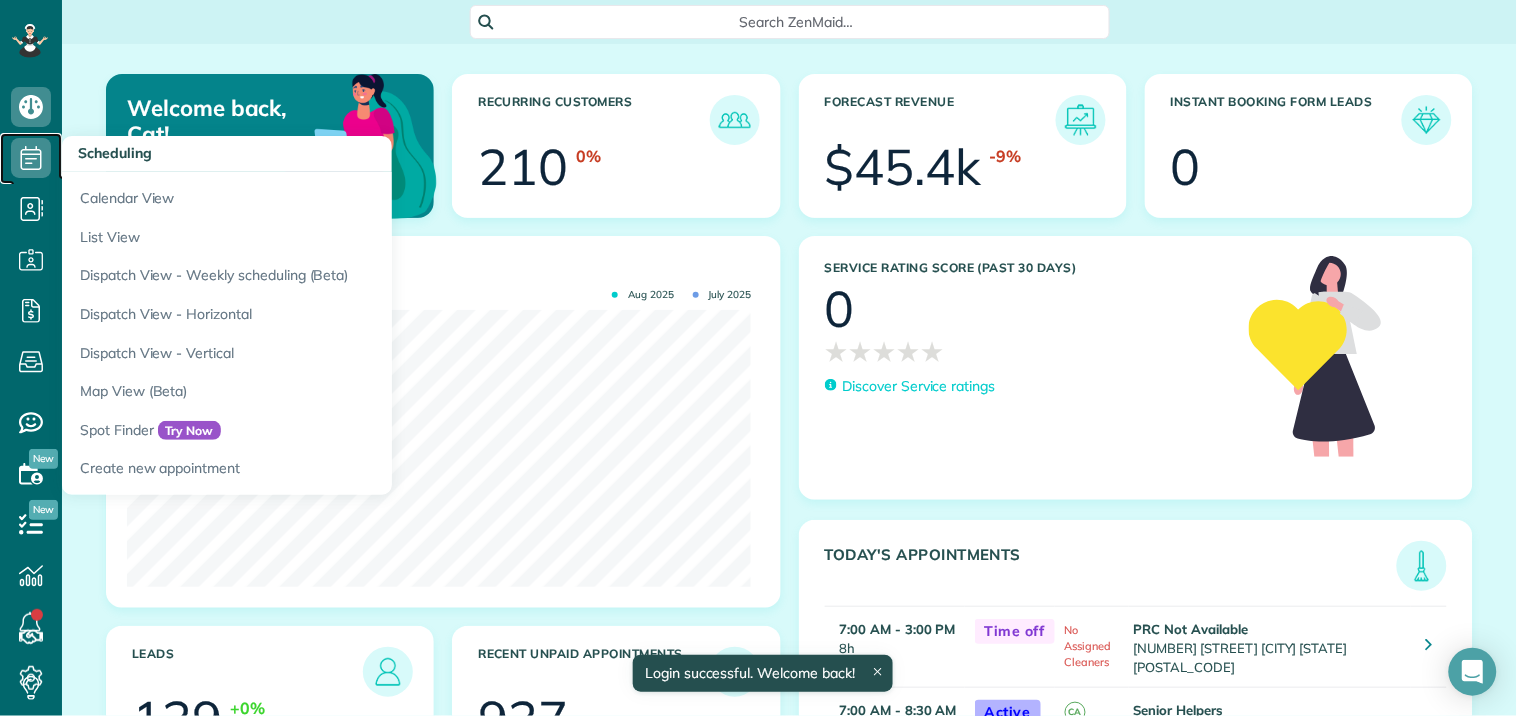 click 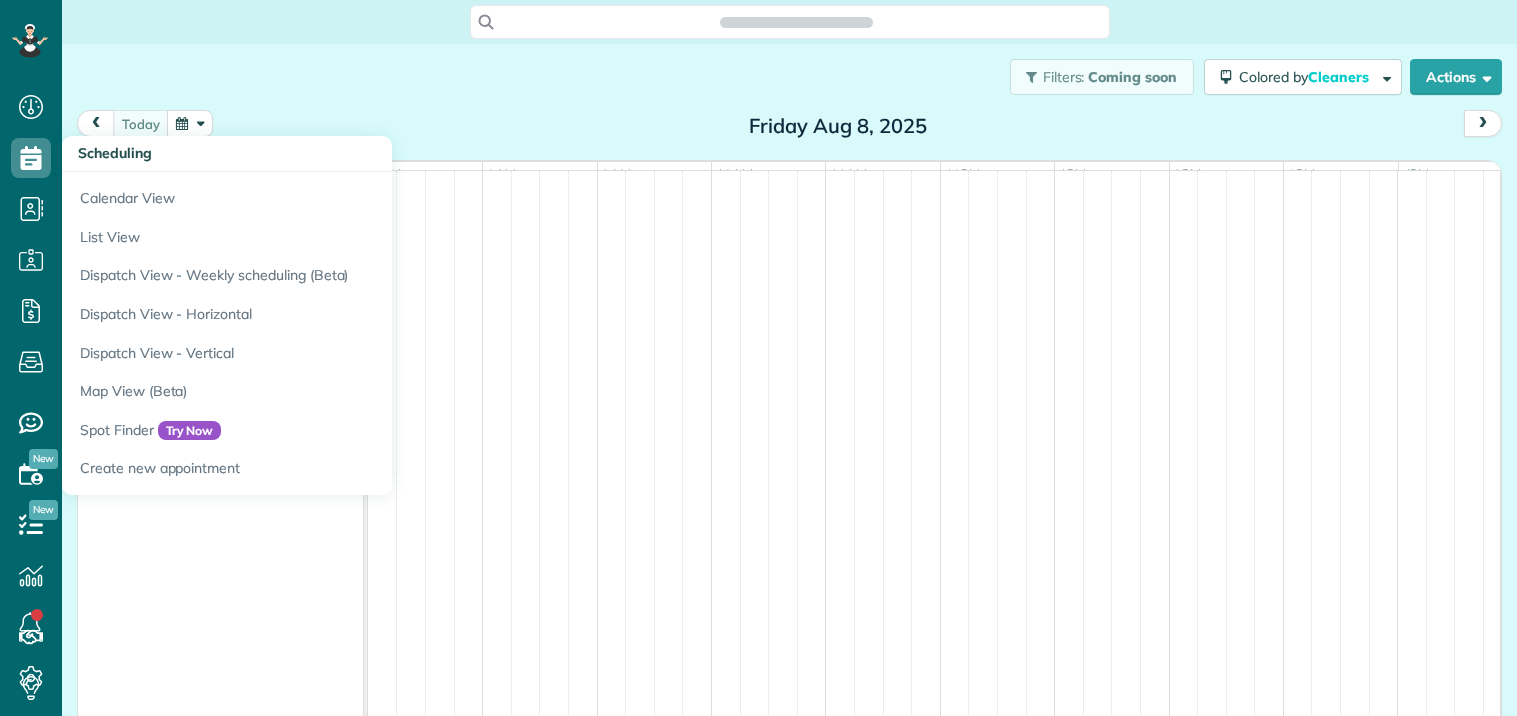 scroll, scrollTop: 0, scrollLeft: 0, axis: both 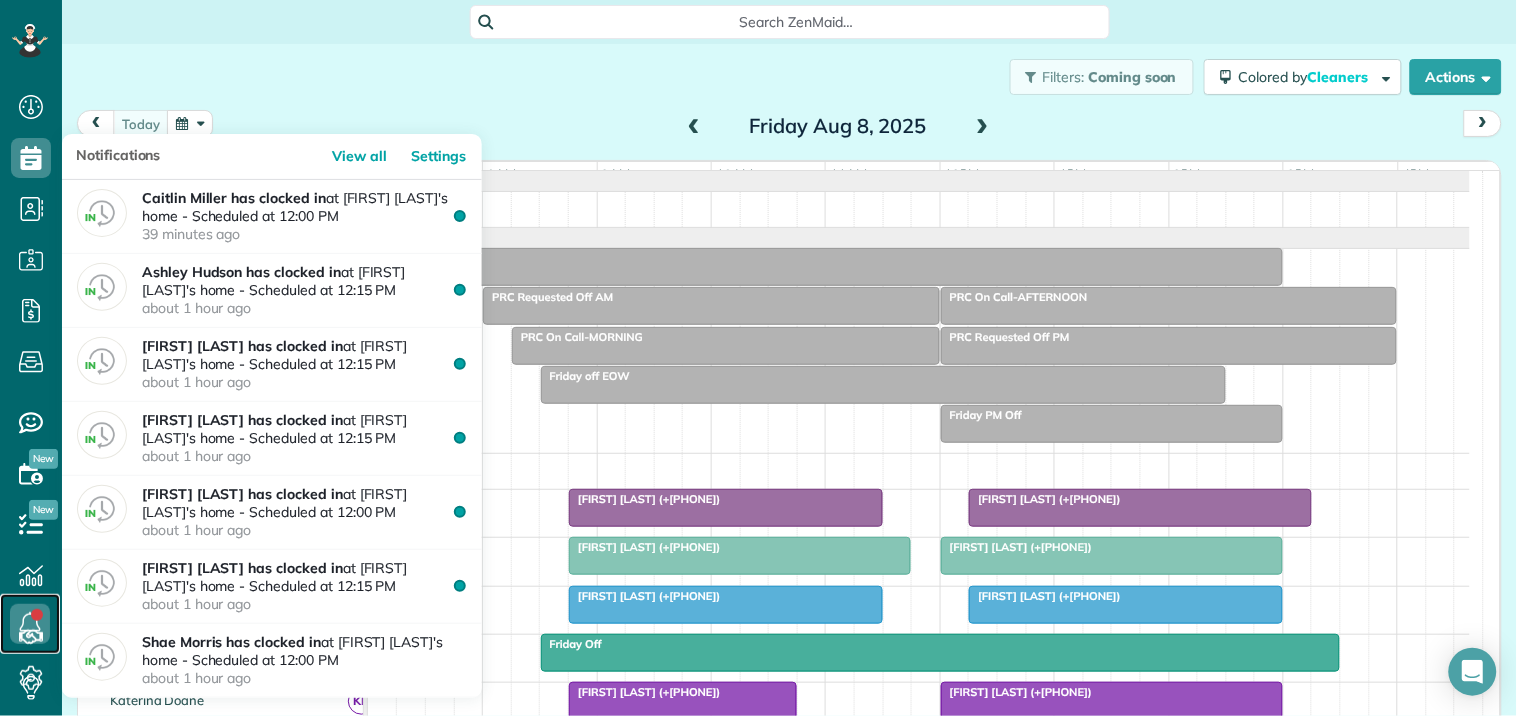 click at bounding box center (30, 624) 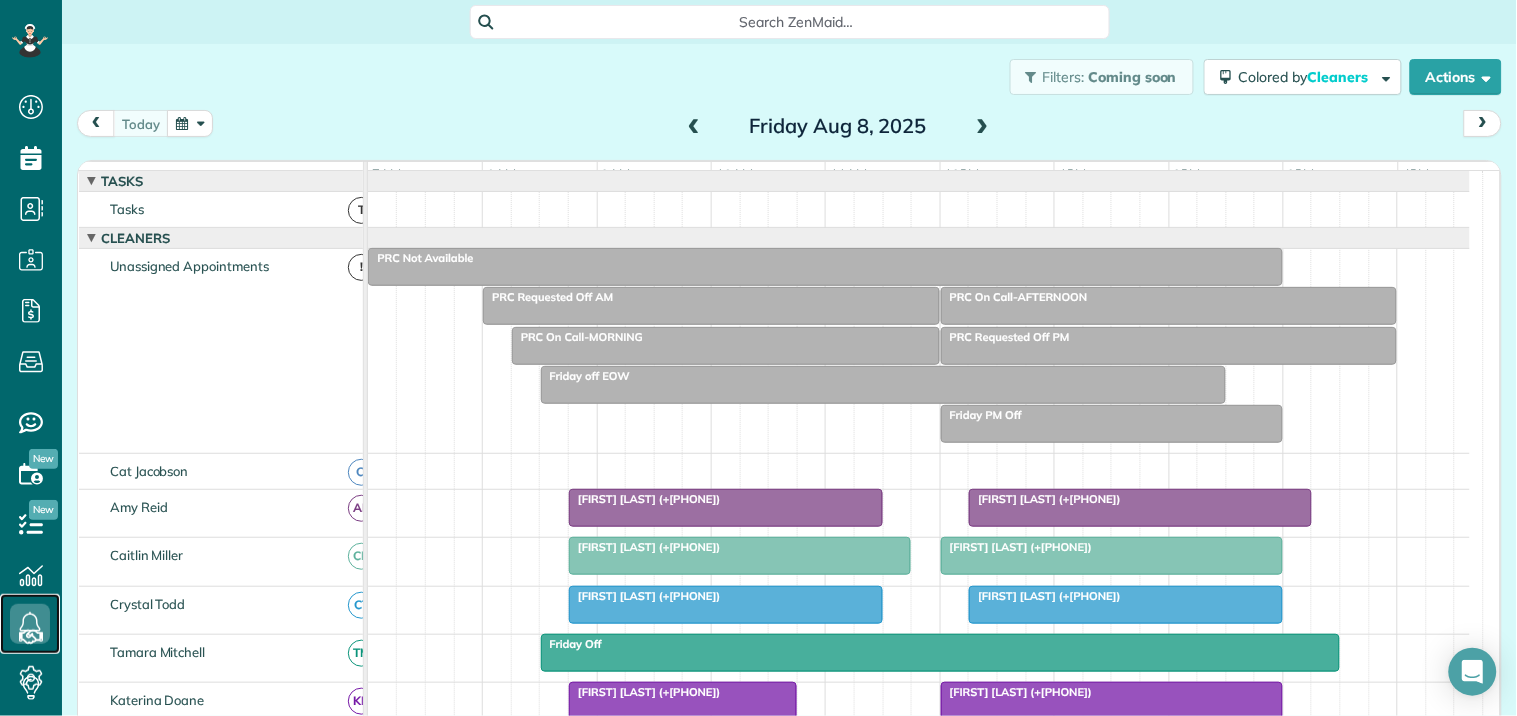 scroll, scrollTop: 96, scrollLeft: 0, axis: vertical 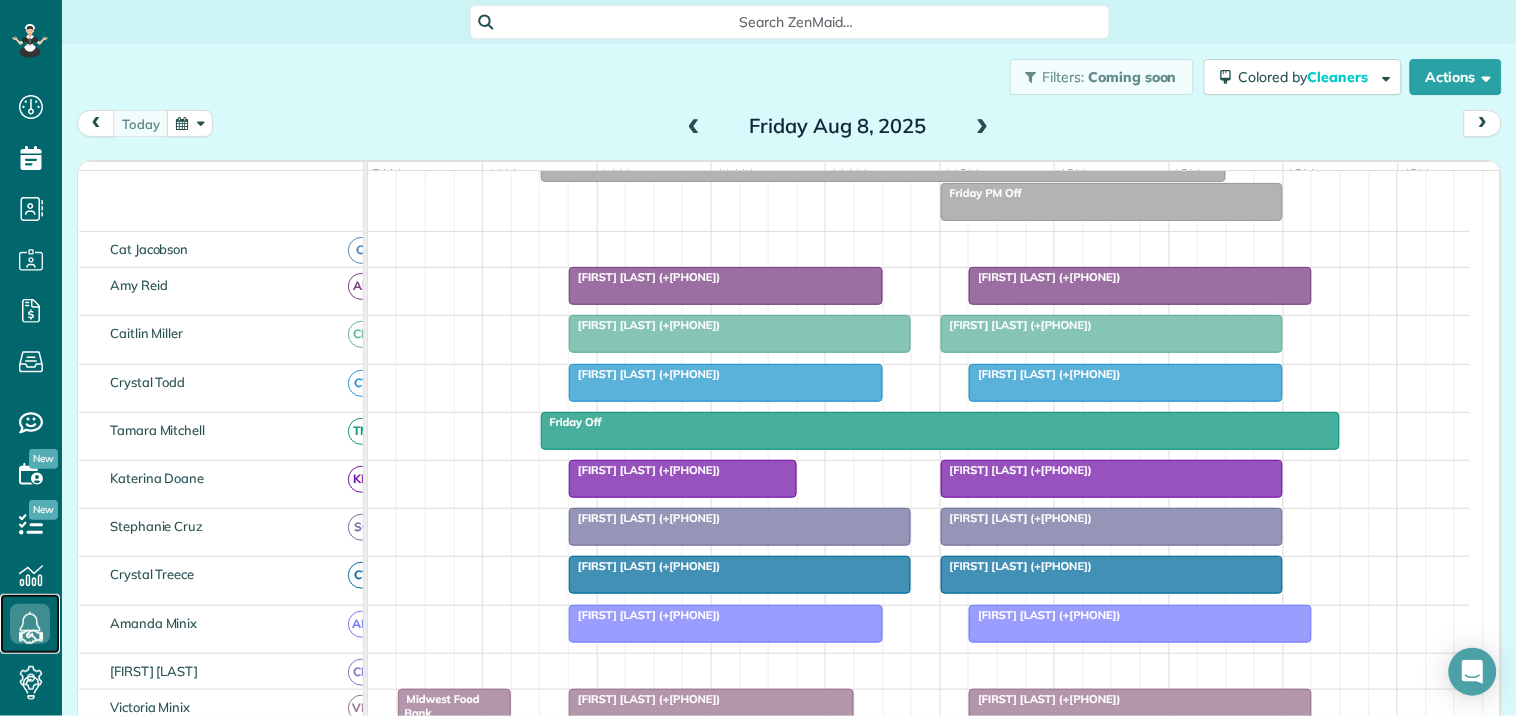click on "Stephanie Jenkins (+16144405002)" at bounding box center (1045, 277) 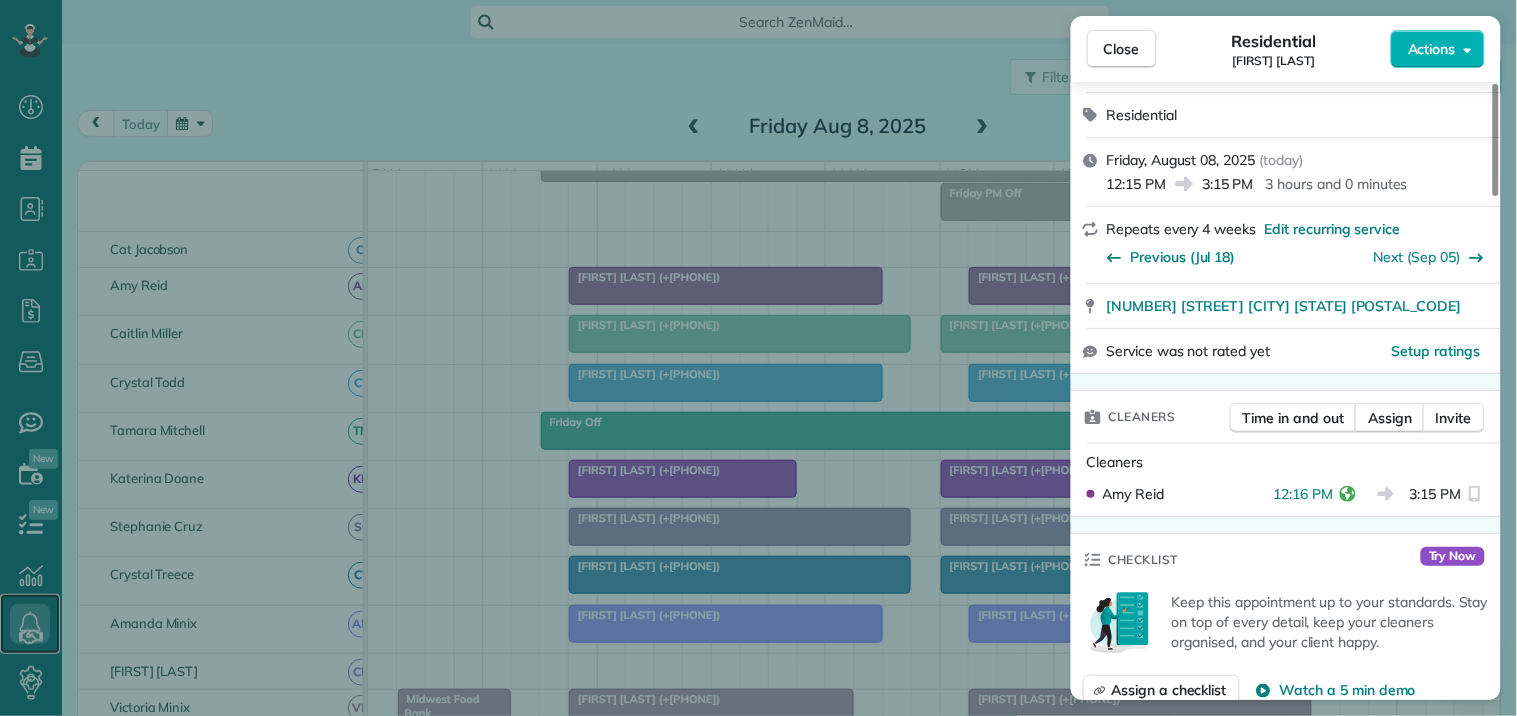 scroll, scrollTop: 334, scrollLeft: 0, axis: vertical 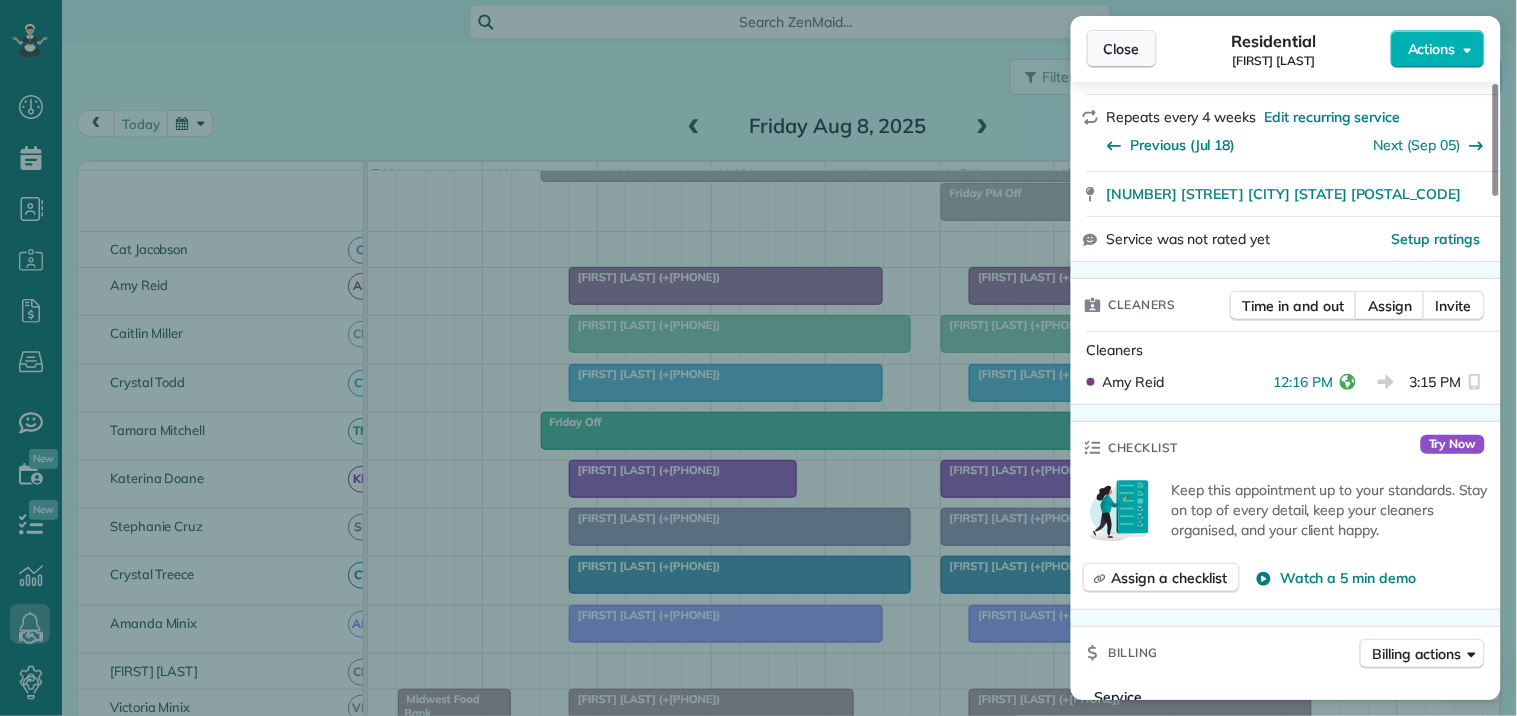 click on "Close" at bounding box center (1122, 49) 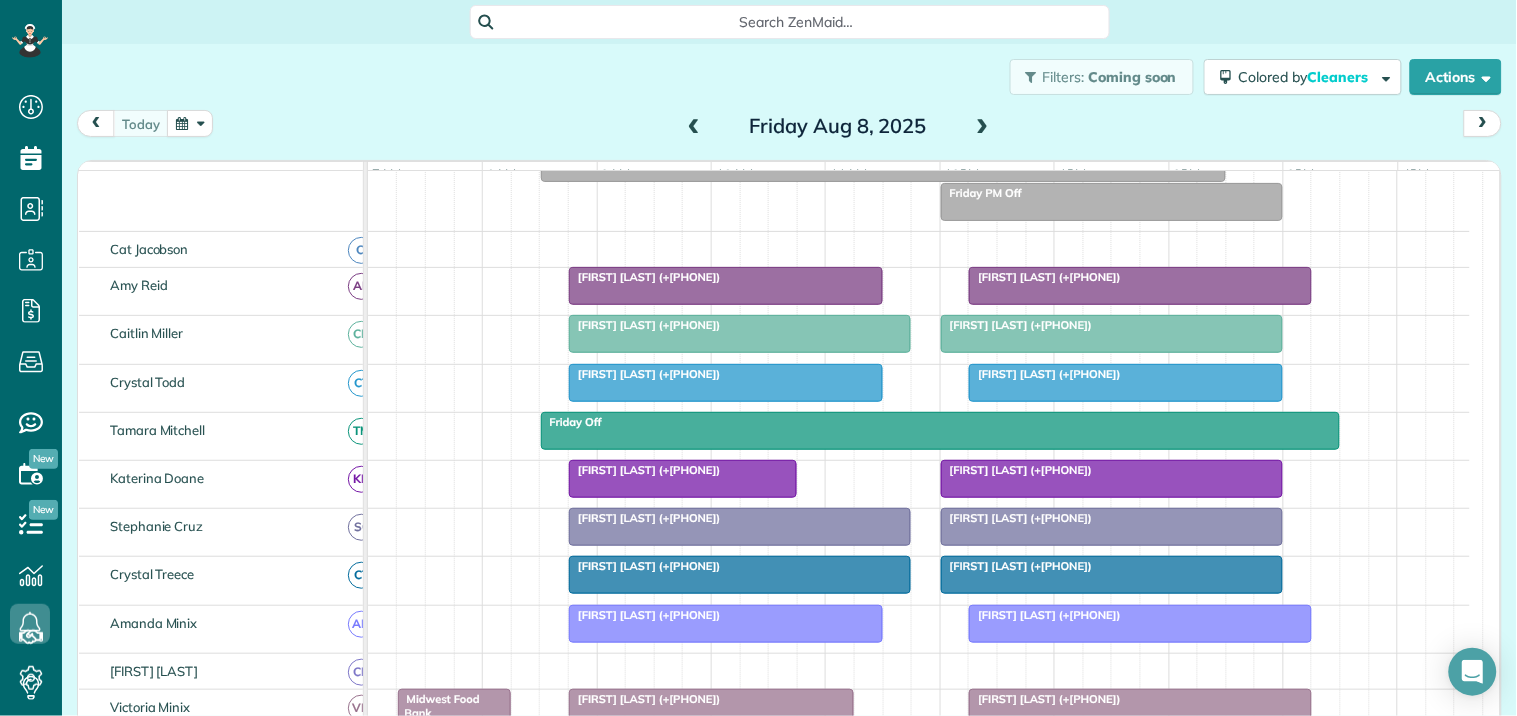 click at bounding box center [1112, 334] 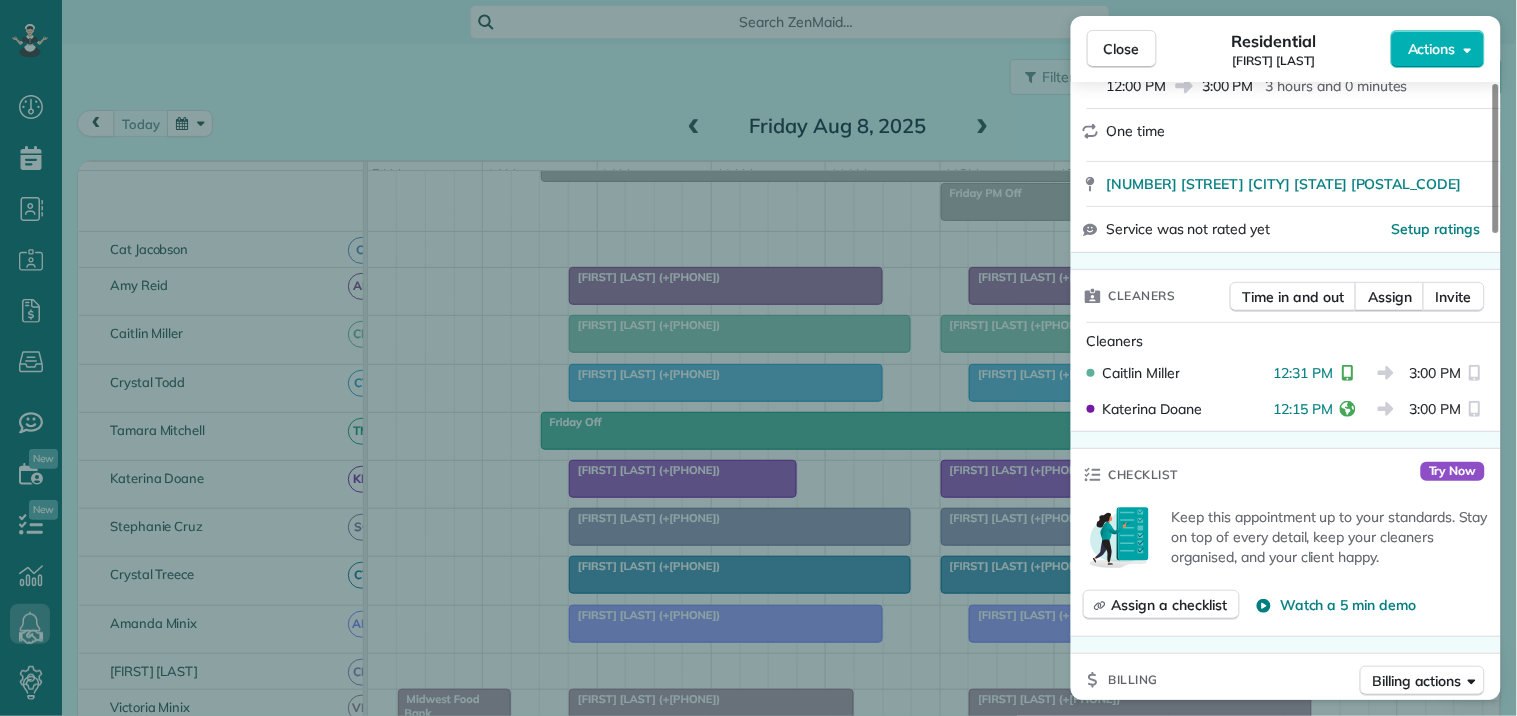 scroll, scrollTop: 333, scrollLeft: 0, axis: vertical 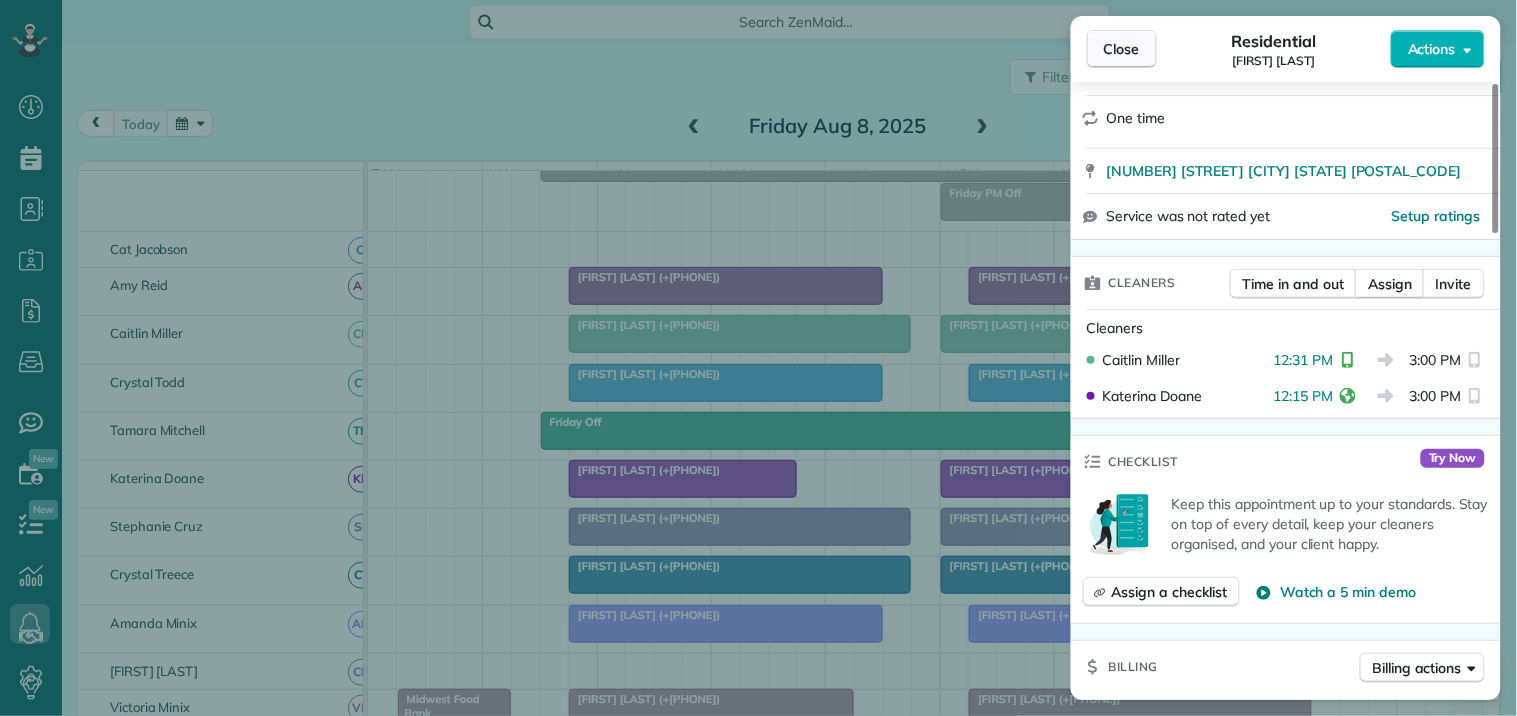 click on "Close" at bounding box center (1122, 49) 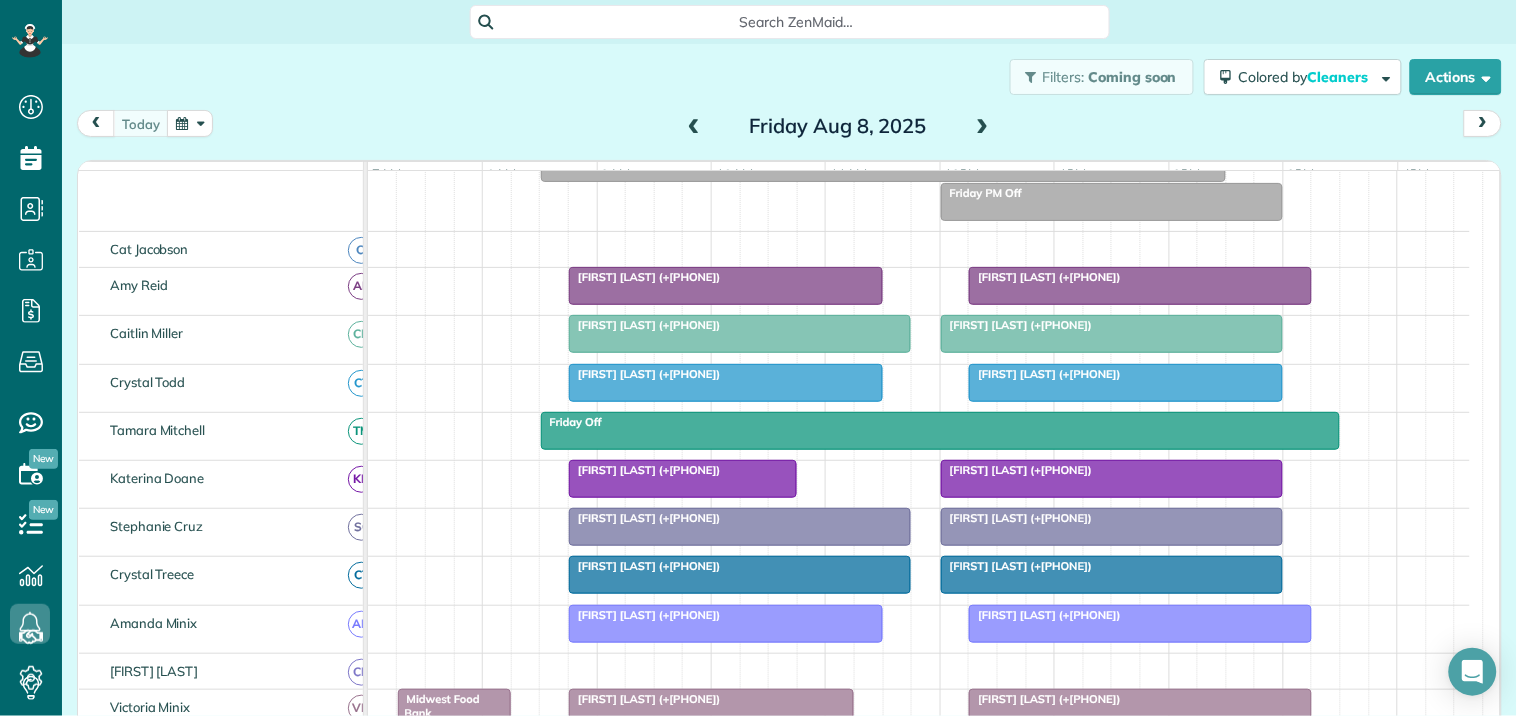 click at bounding box center (1126, 383) 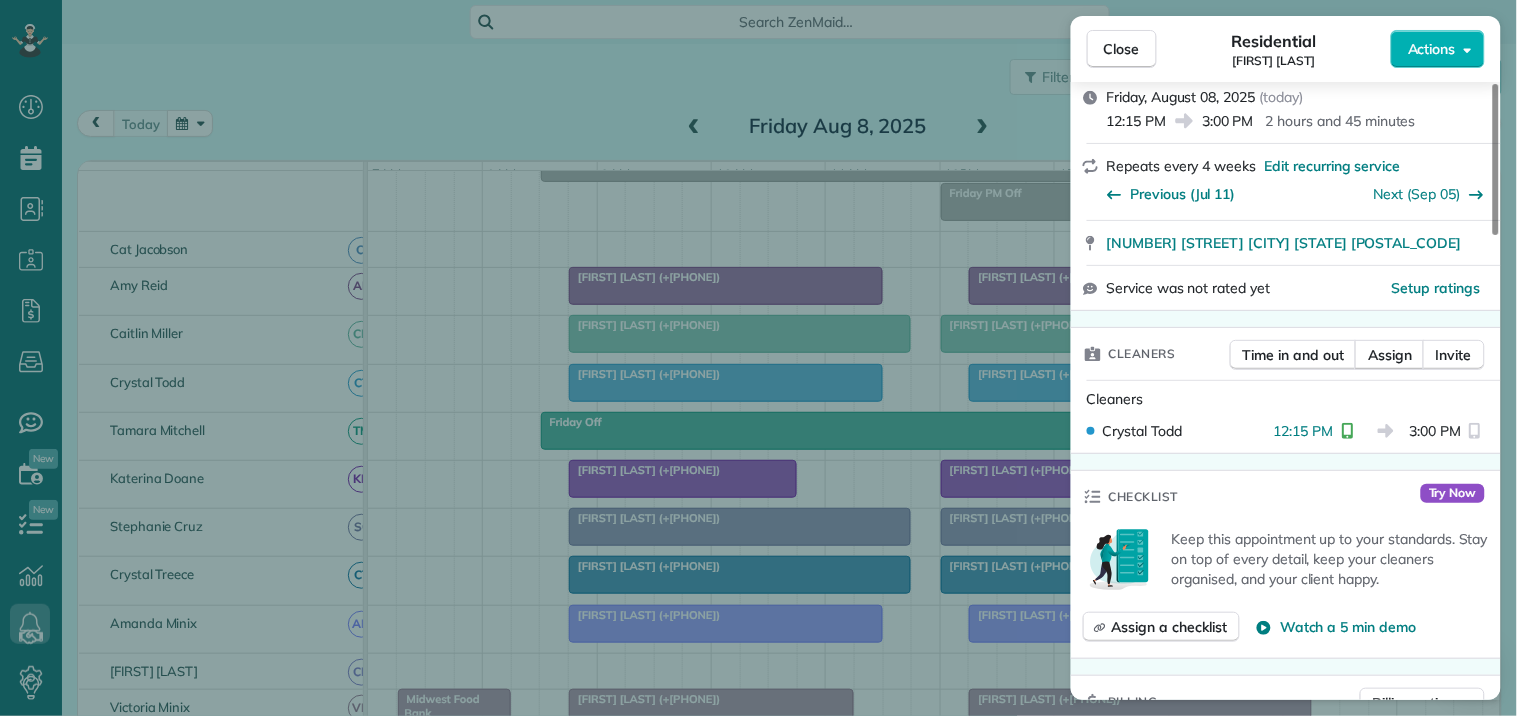 scroll, scrollTop: 444, scrollLeft: 0, axis: vertical 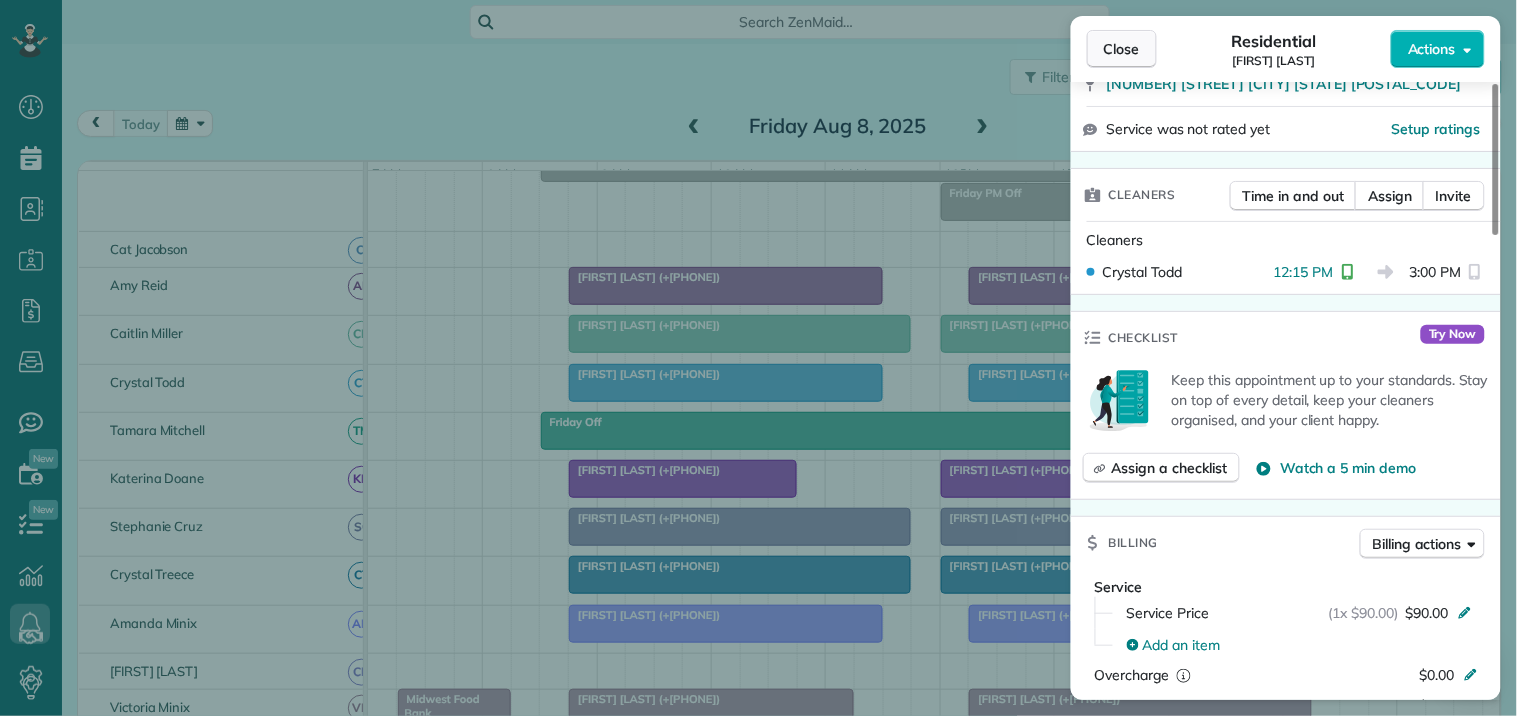 click on "Close" at bounding box center [1122, 49] 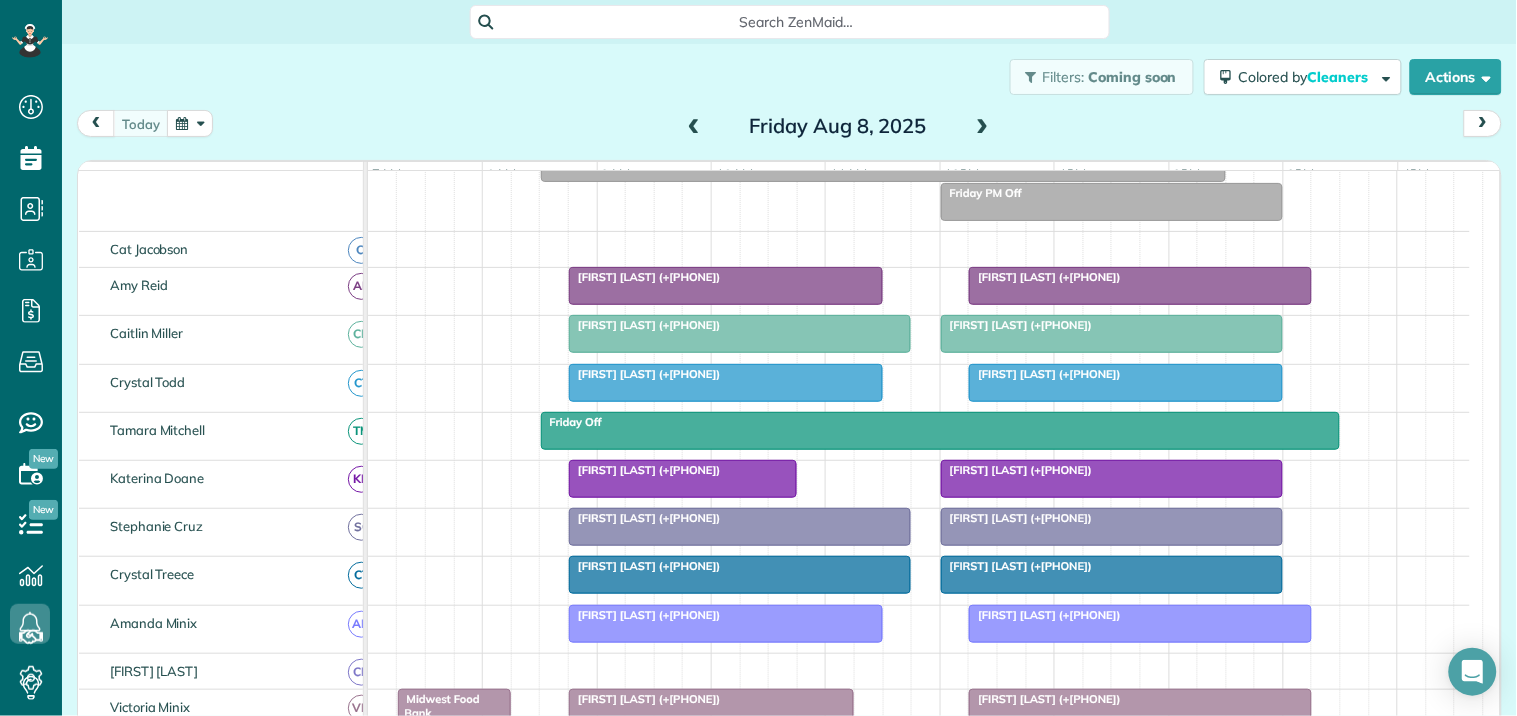 scroll, scrollTop: 296, scrollLeft: 0, axis: vertical 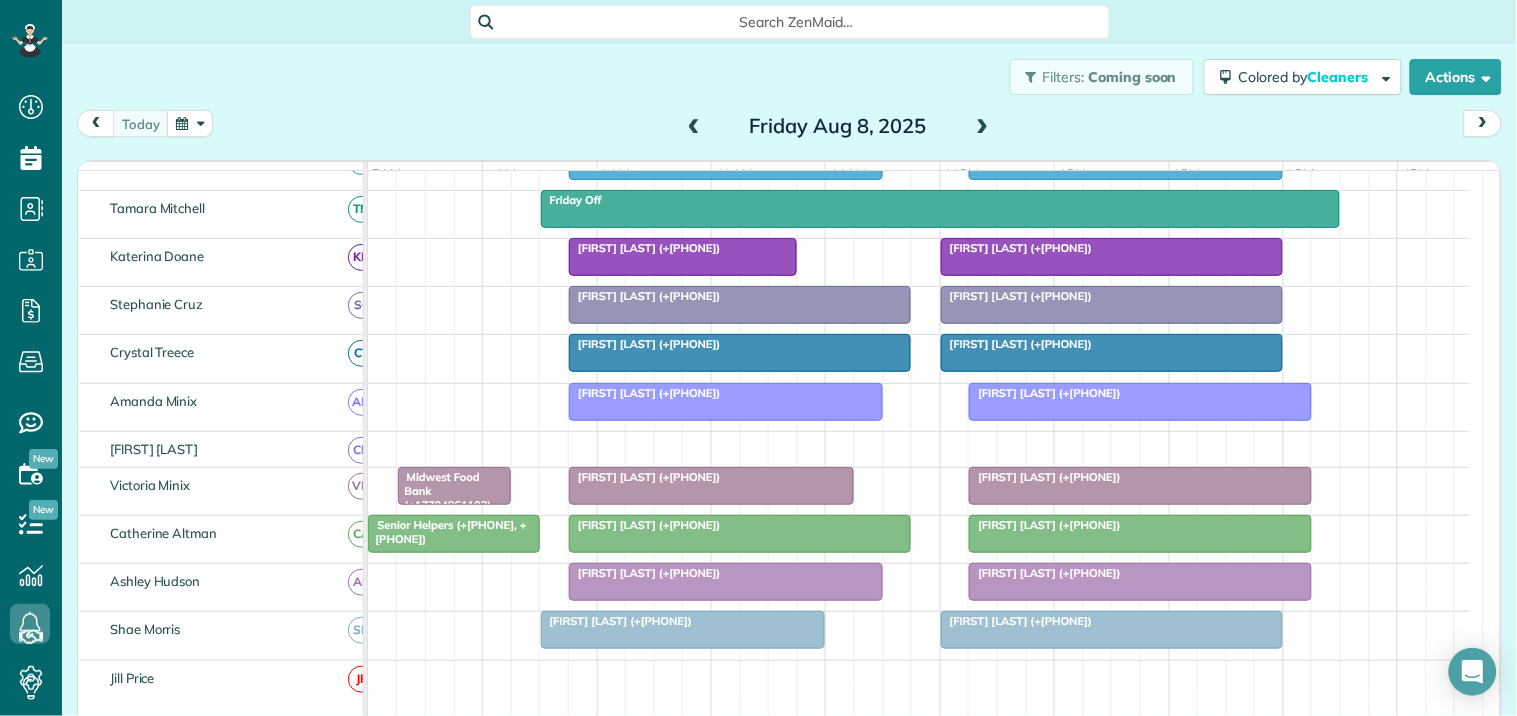 click on "Erica Holland (+14104284181)" at bounding box center (1017, 296) 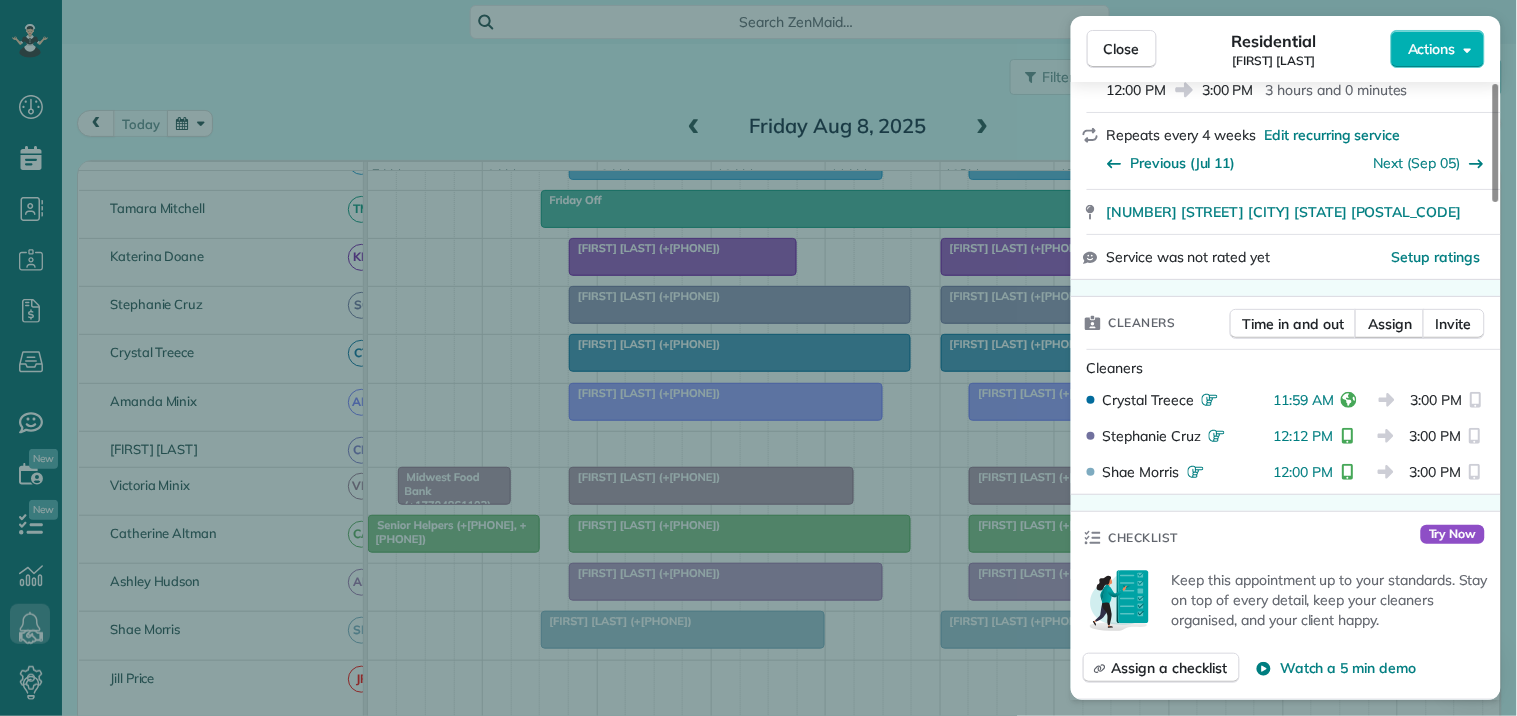 scroll, scrollTop: 333, scrollLeft: 0, axis: vertical 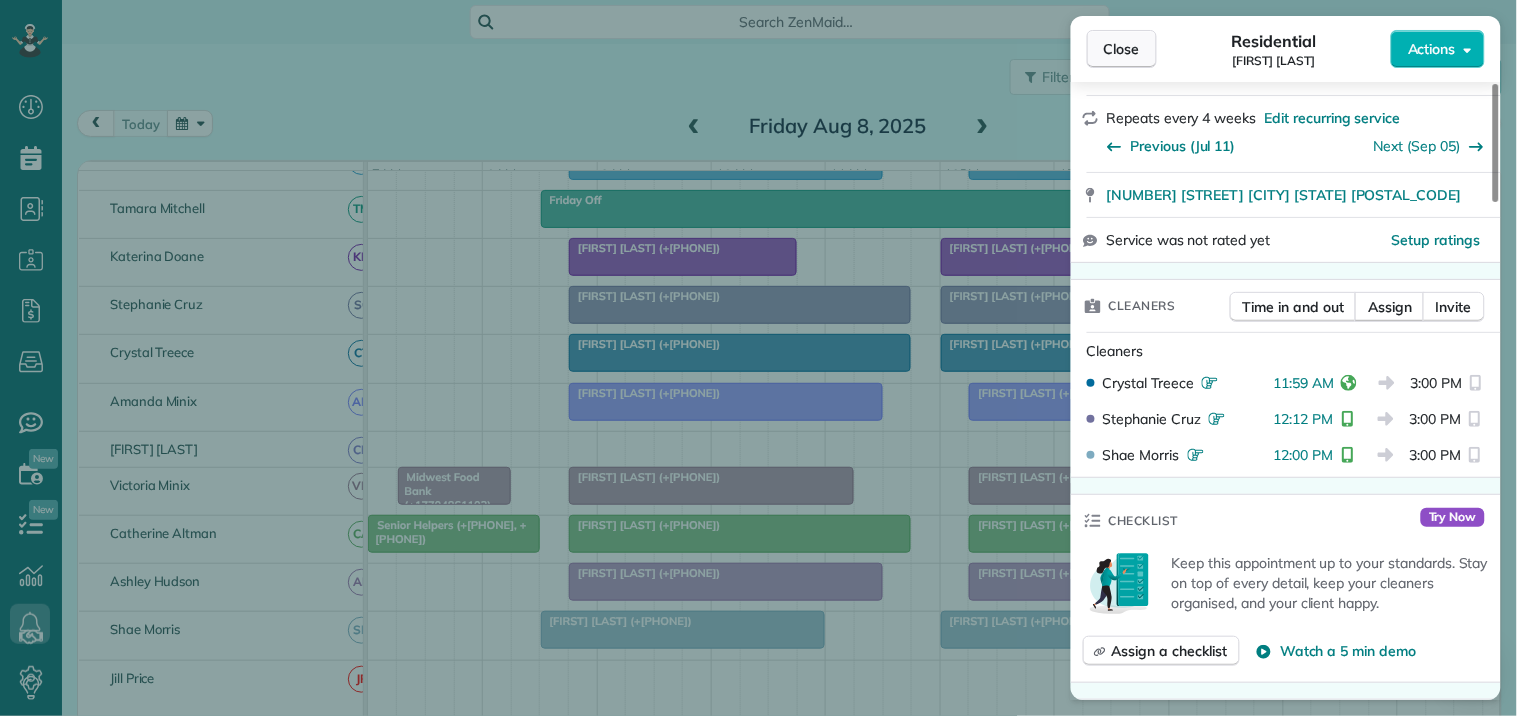 click on "Close" at bounding box center [1122, 49] 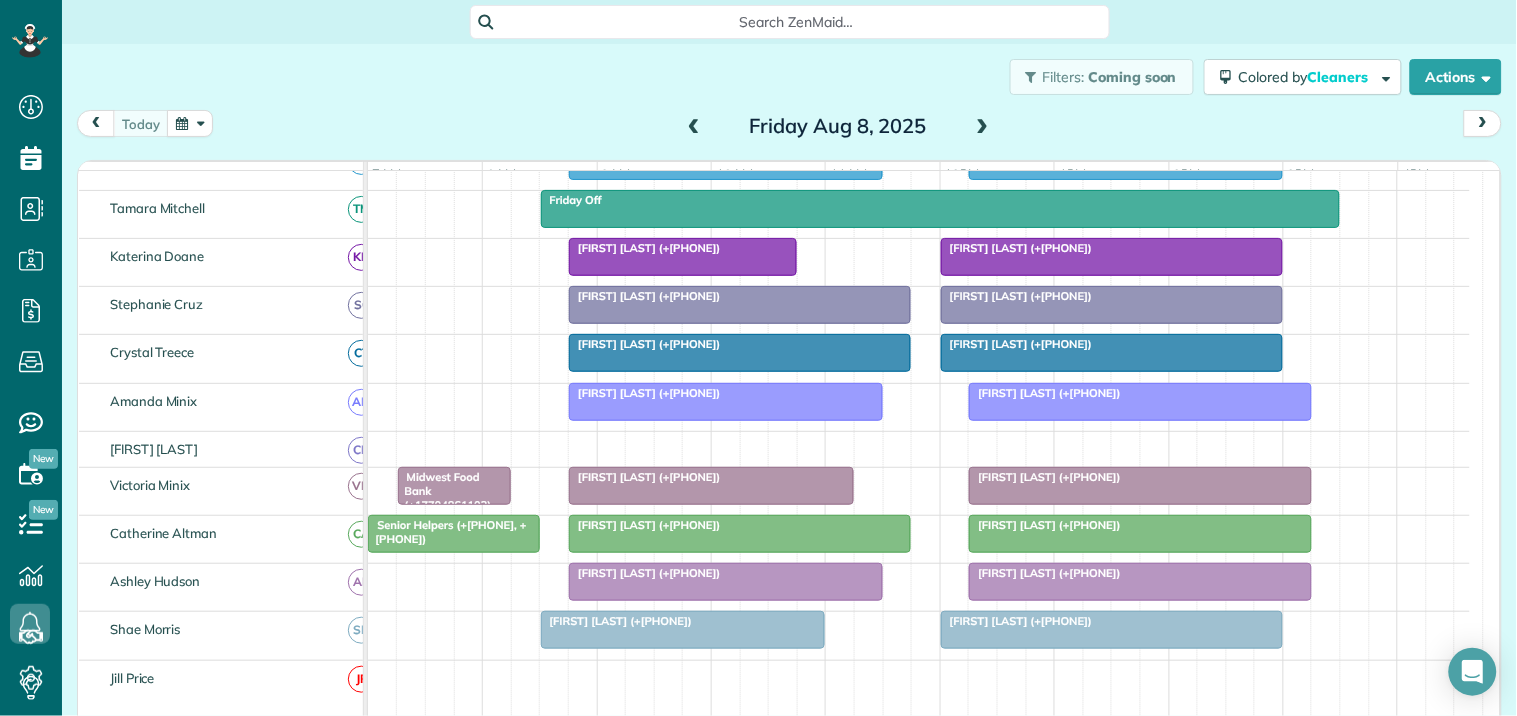 scroll, scrollTop: 535, scrollLeft: 0, axis: vertical 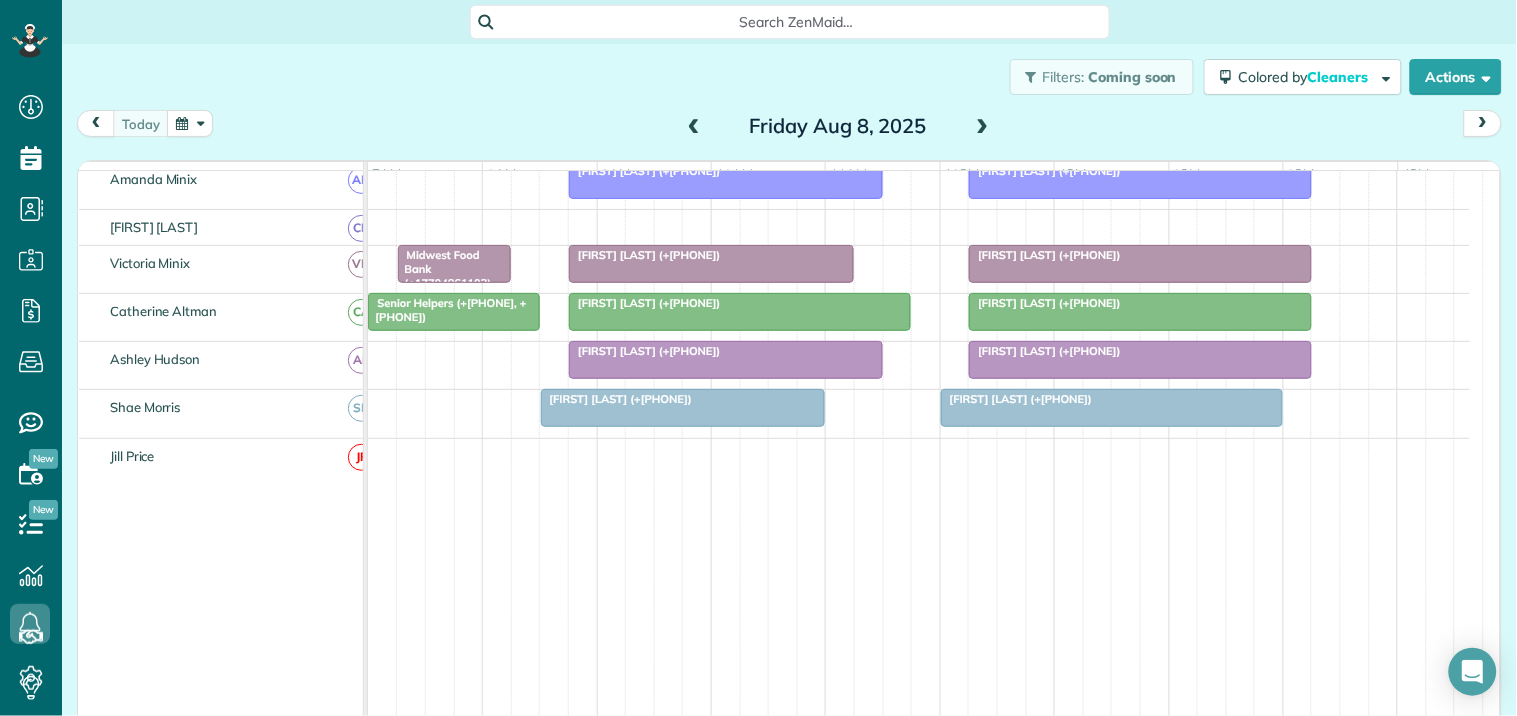 click on "Monika Shah (+18479713235)" at bounding box center (1045, 255) 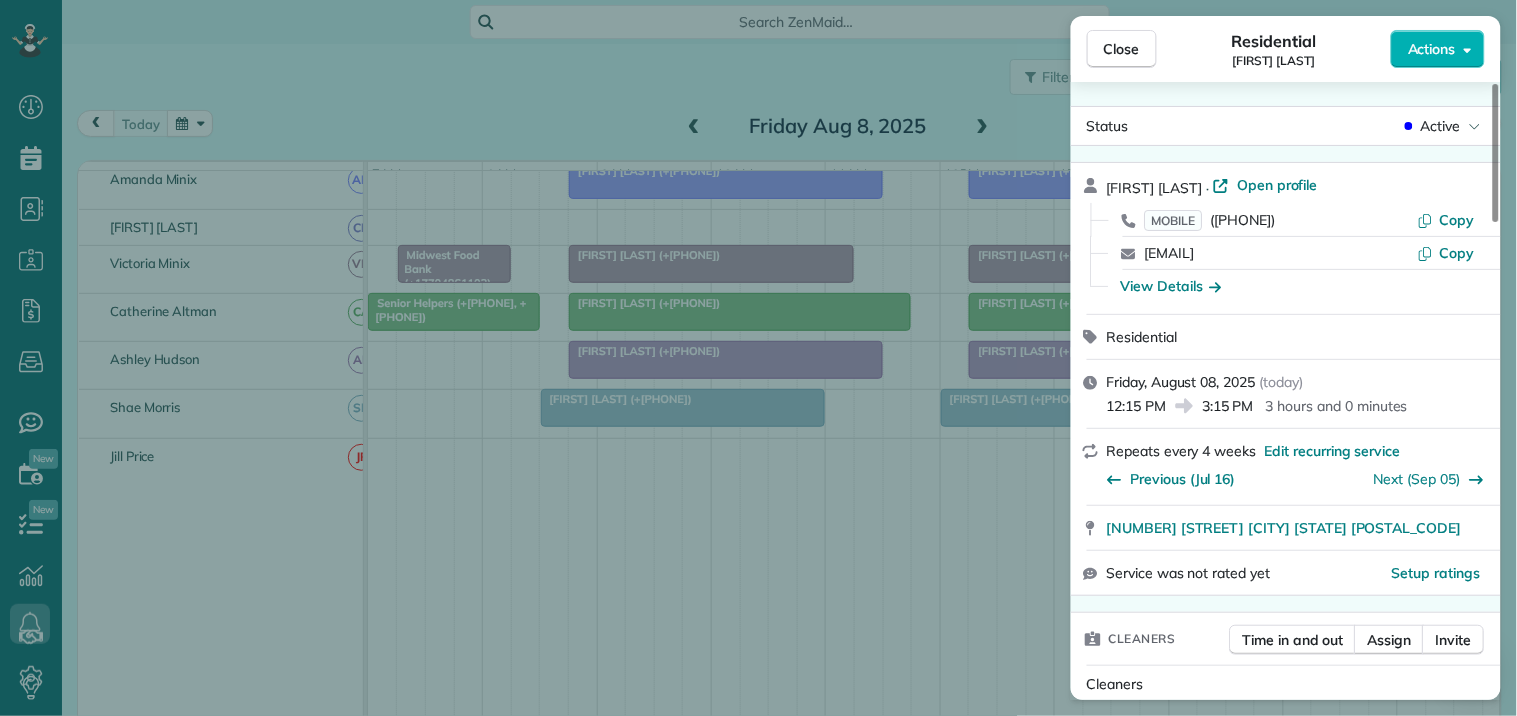 scroll, scrollTop: 111, scrollLeft: 0, axis: vertical 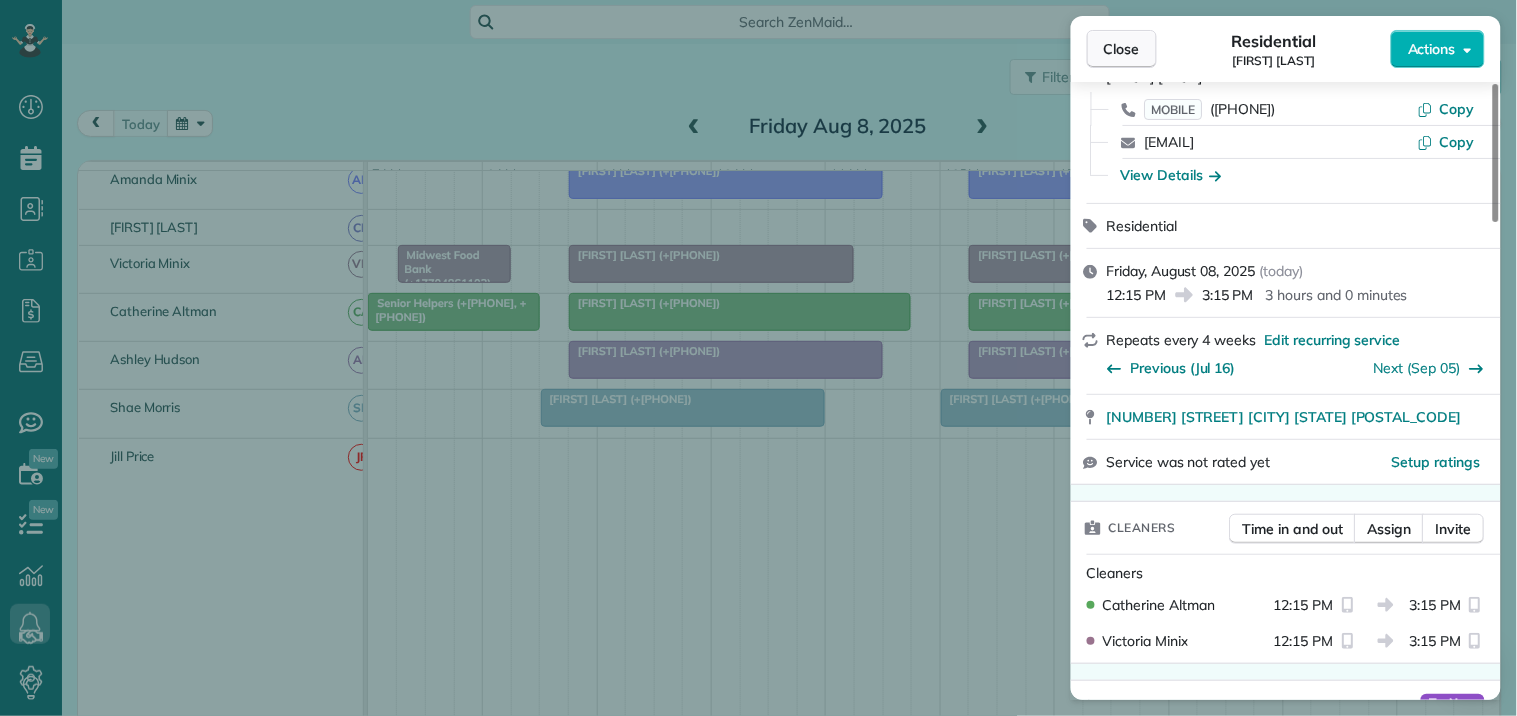 click on "Close" at bounding box center (1122, 49) 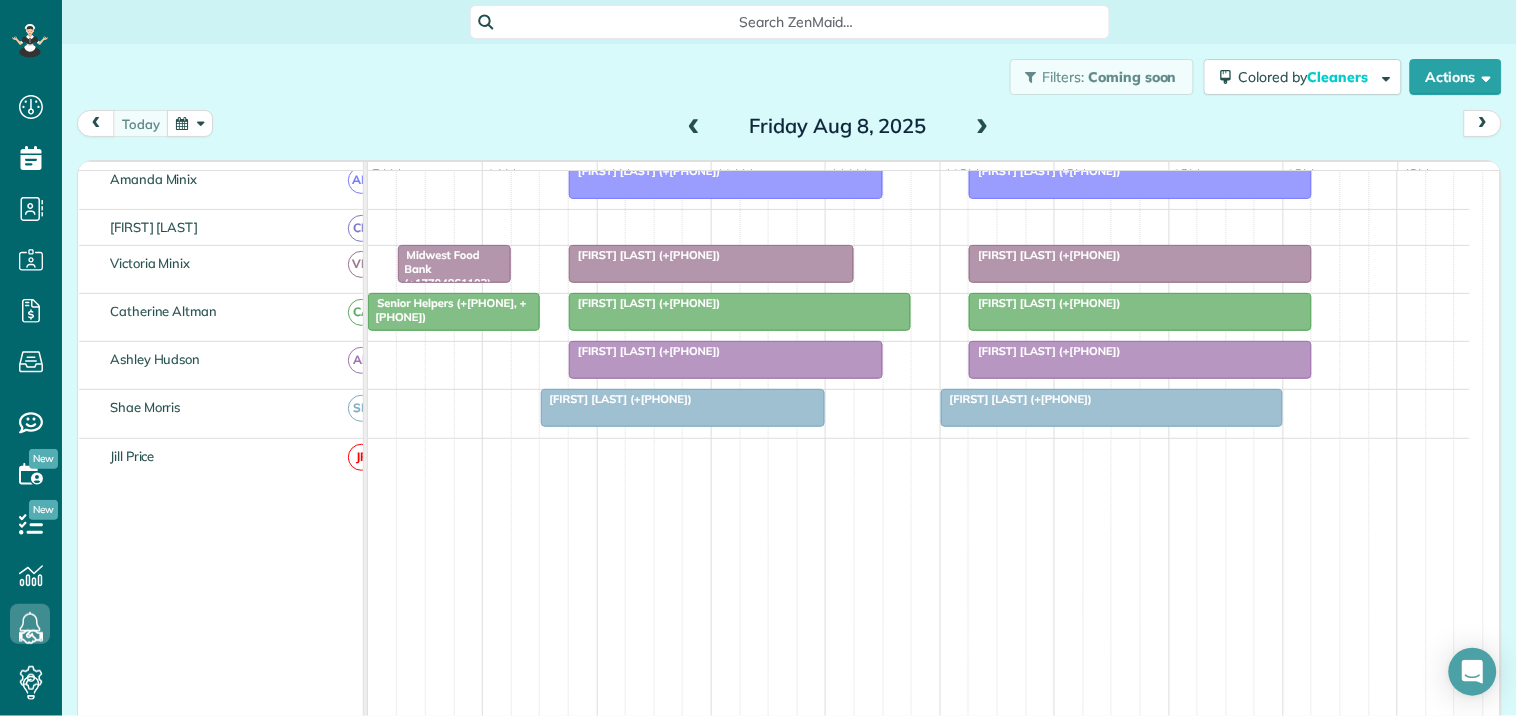 click on "Robin Walker (+18058902408)" at bounding box center (1045, 351) 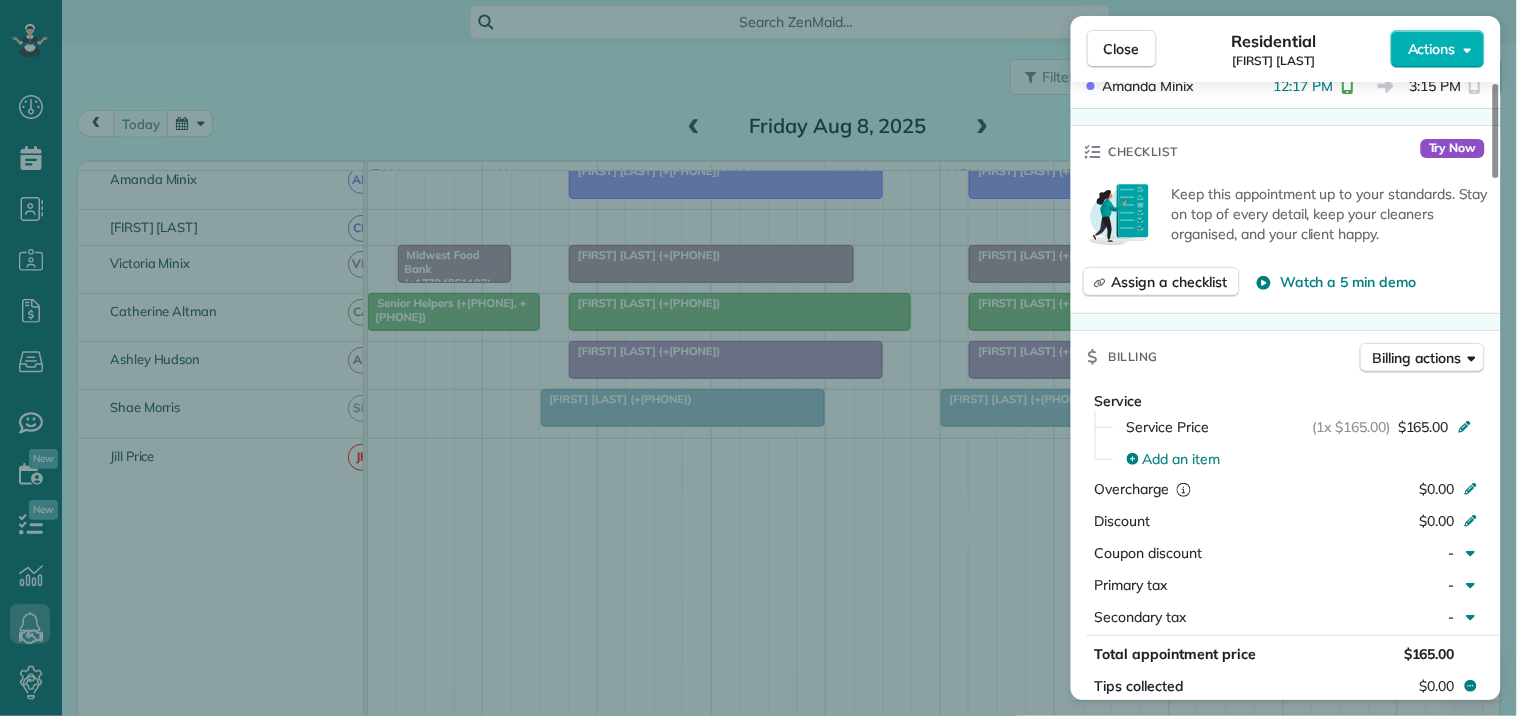 scroll, scrollTop: 444, scrollLeft: 0, axis: vertical 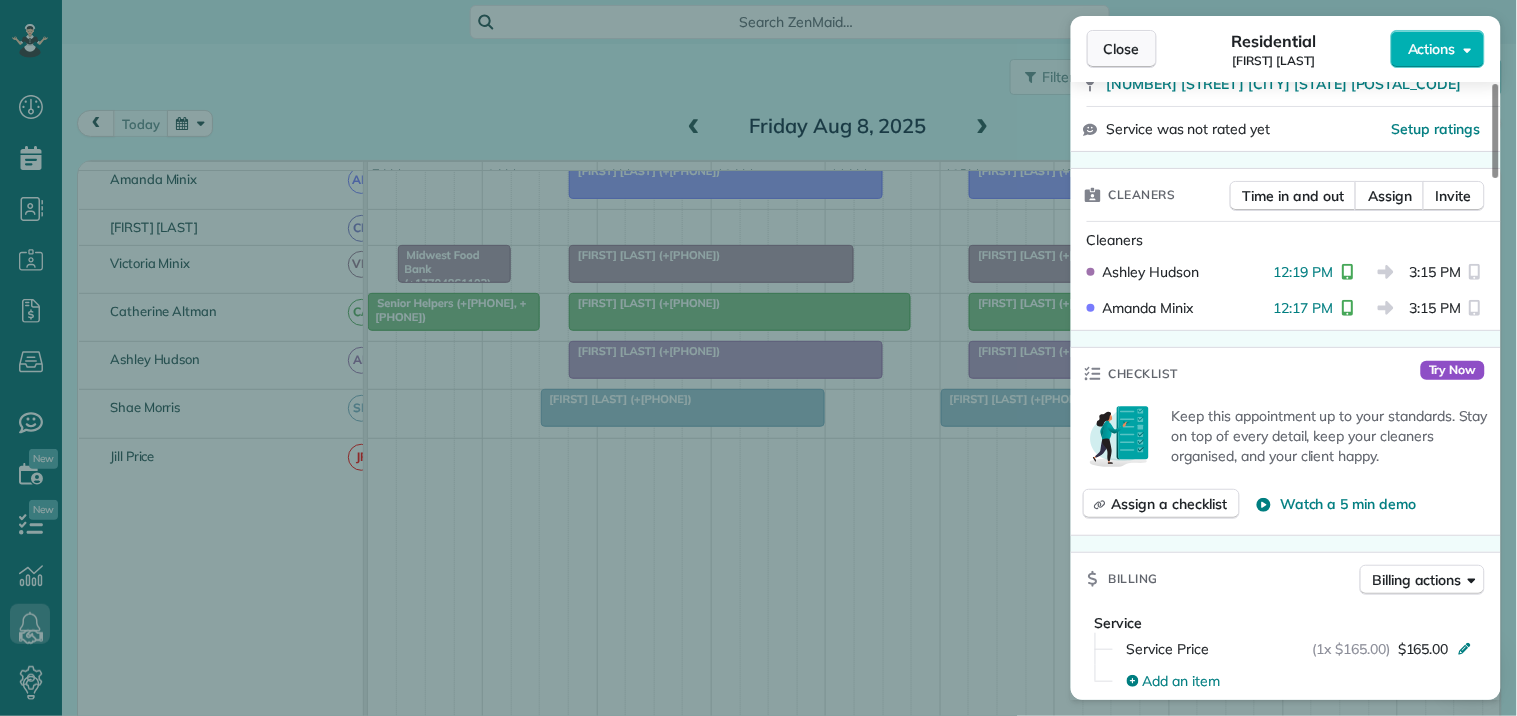 click on "Close" at bounding box center (1122, 49) 